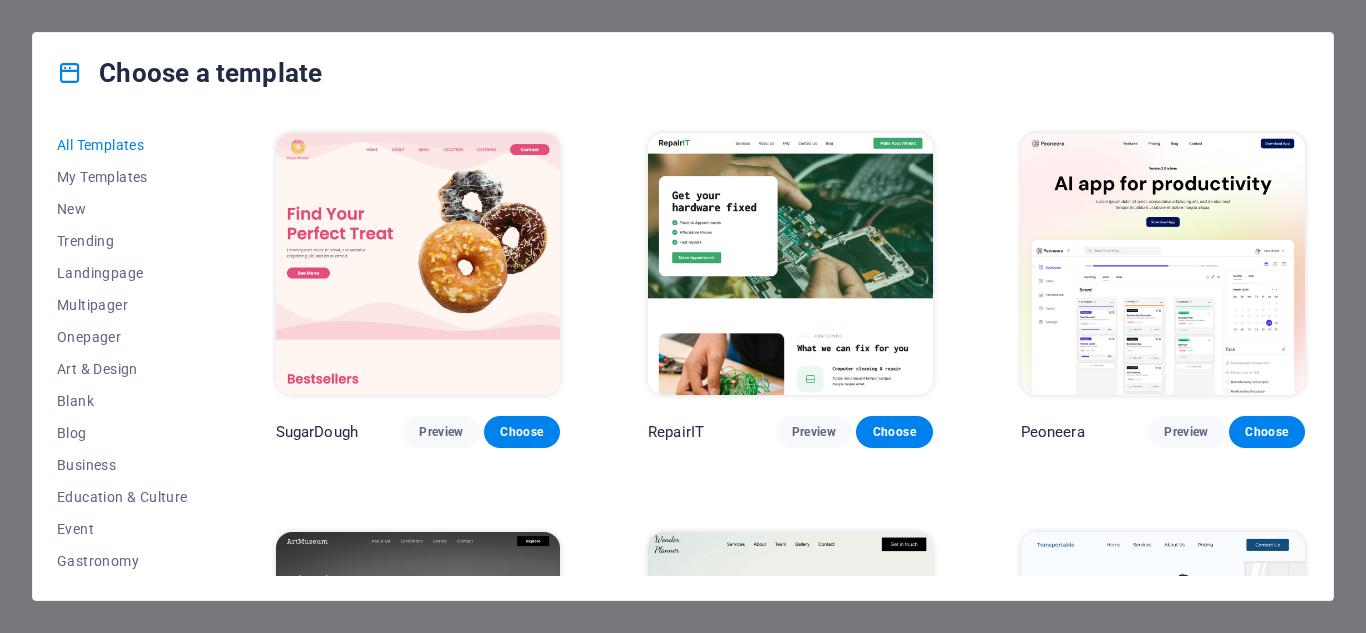 scroll, scrollTop: 0, scrollLeft: 0, axis: both 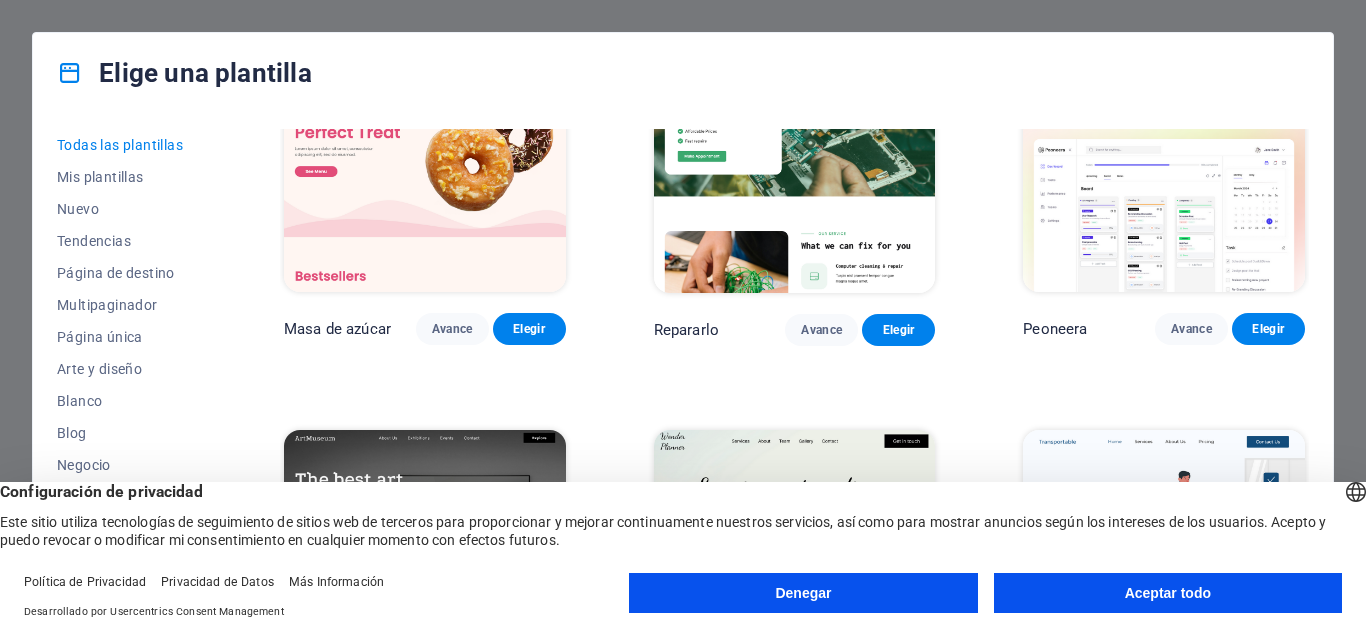 click on "Denegar" at bounding box center (803, 593) 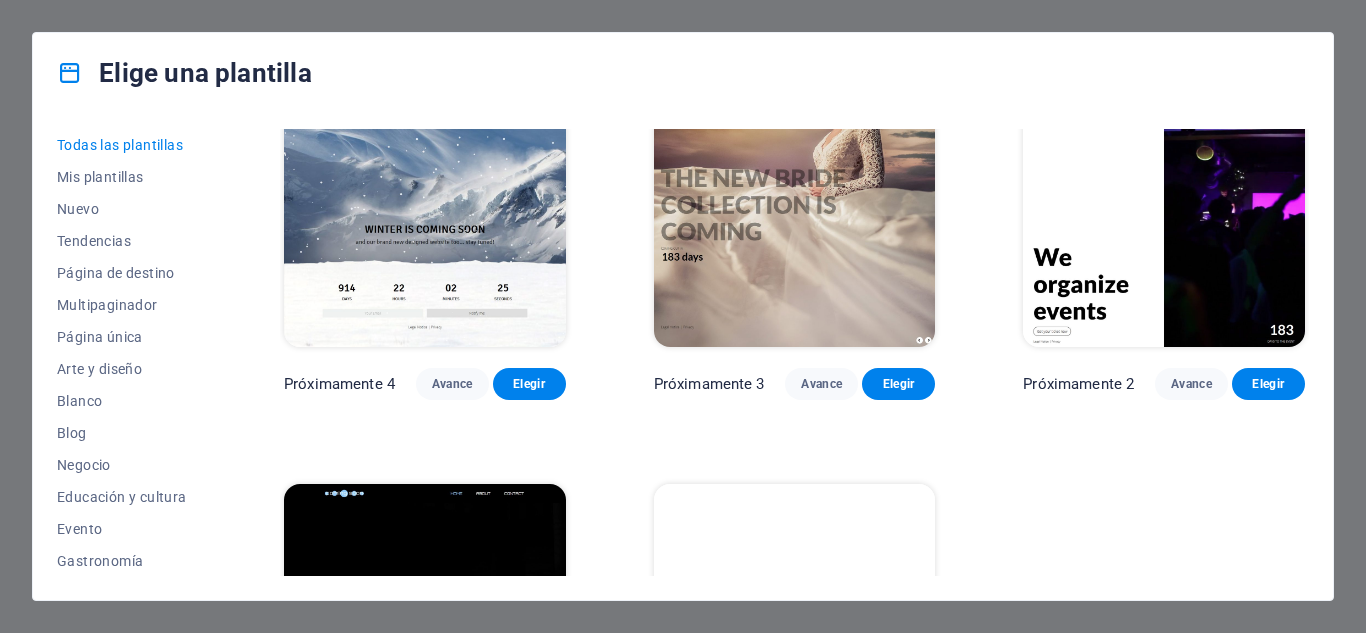scroll, scrollTop: 21294, scrollLeft: 0, axis: vertical 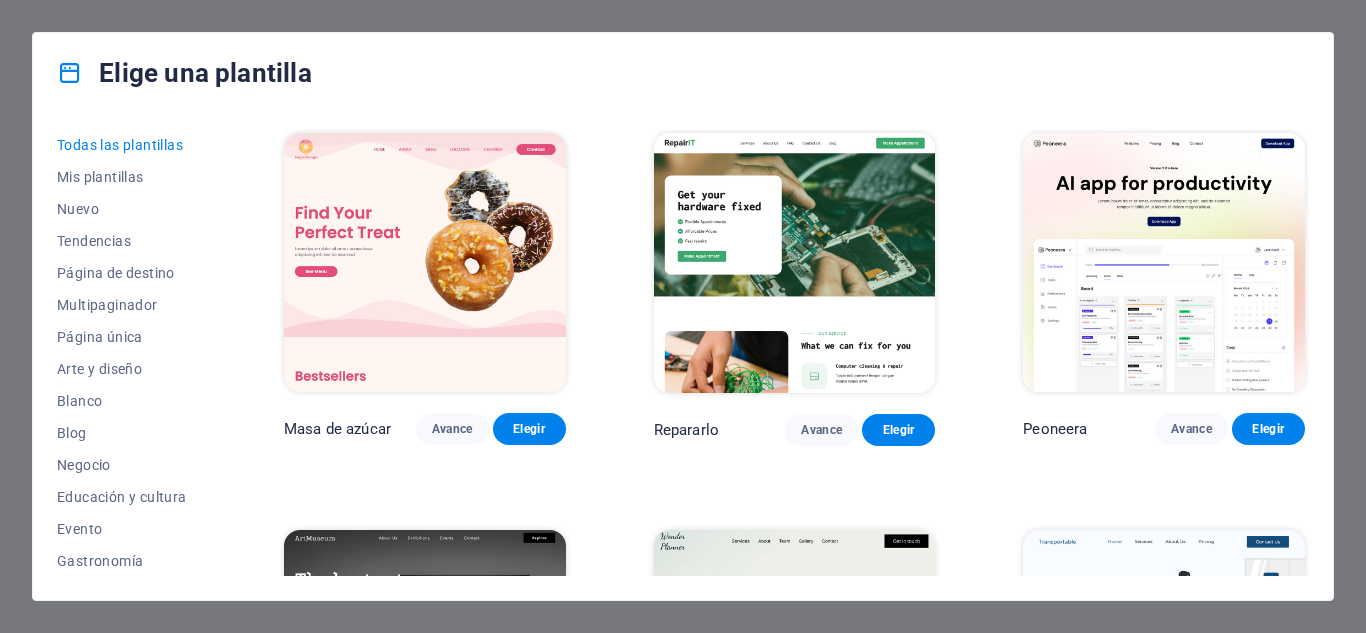 click at bounding box center (425, 262) 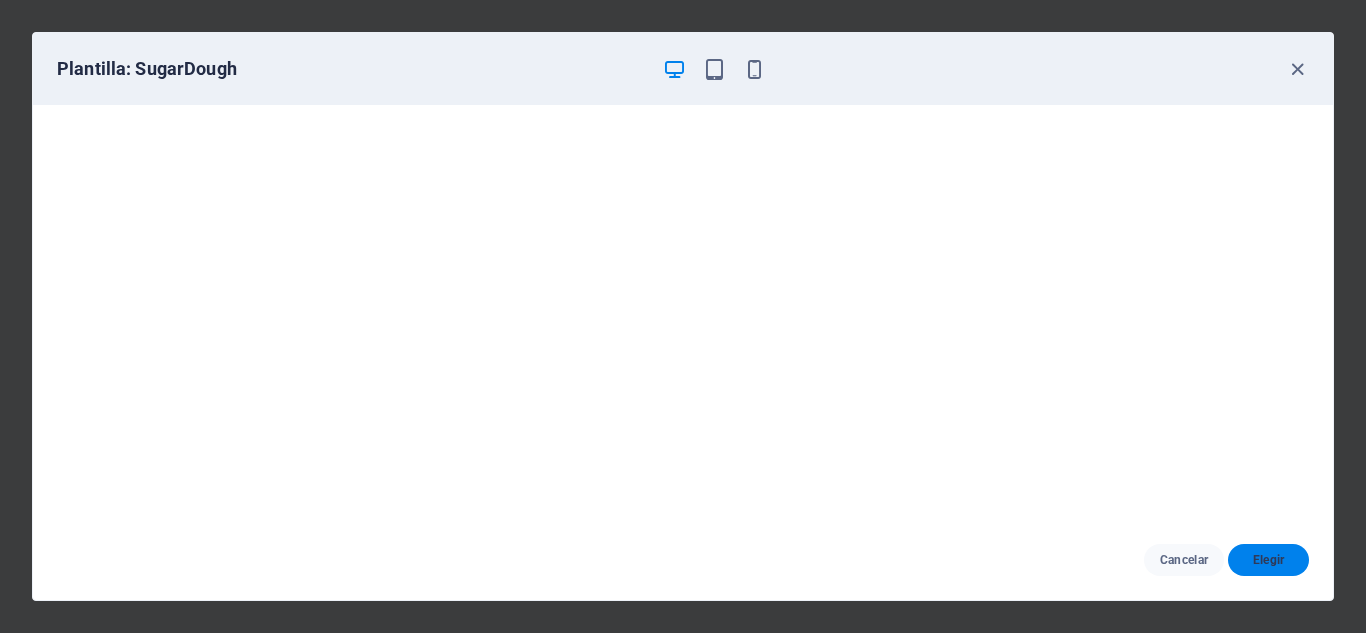 click on "Elegir" at bounding box center [1268, 560] 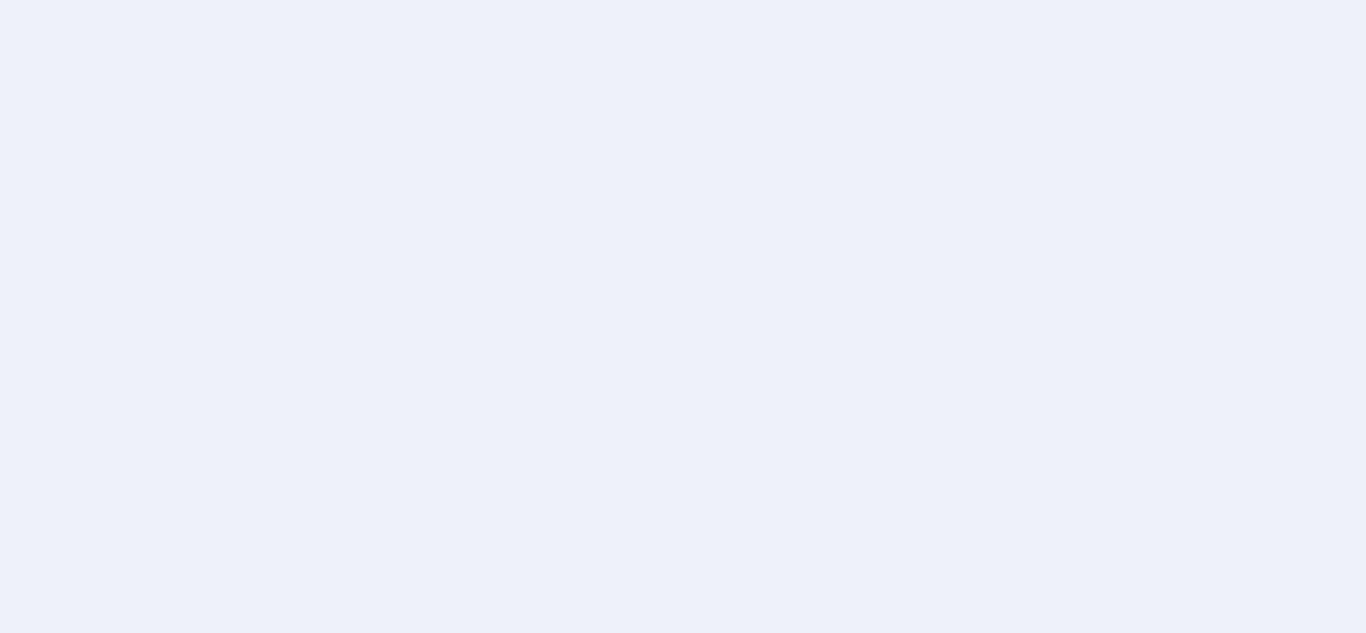 scroll, scrollTop: 0, scrollLeft: 0, axis: both 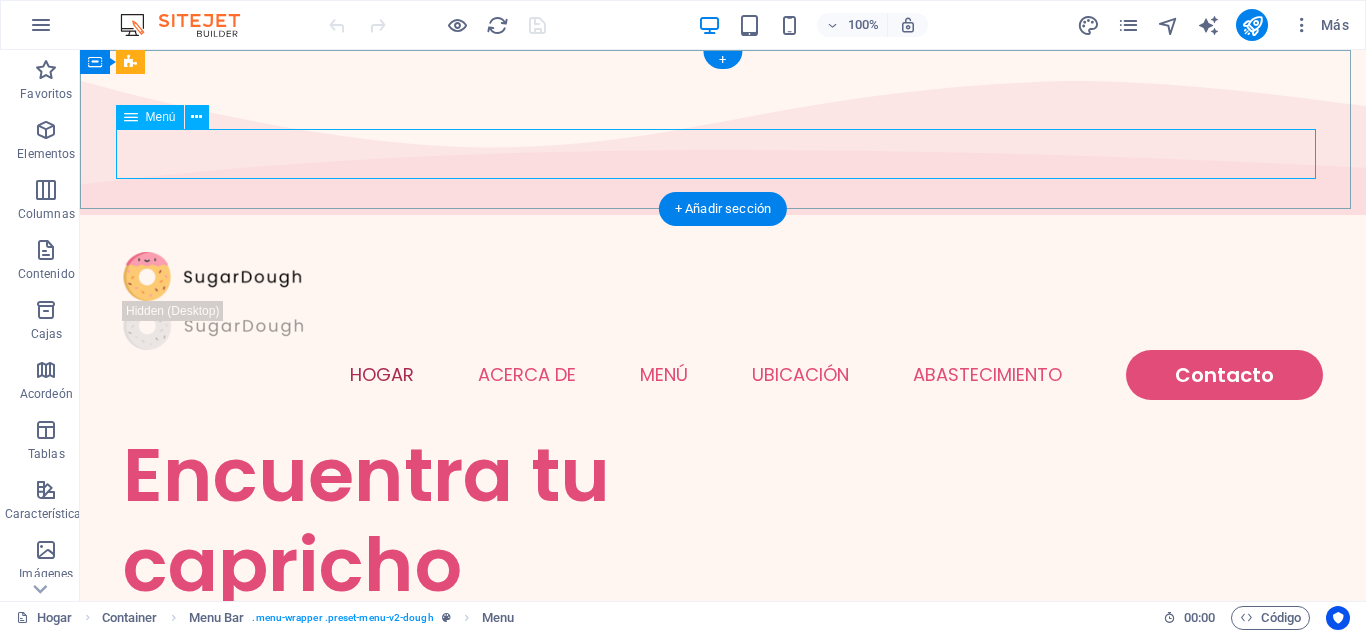 click on "Hogar Acerca de Menú Ubicación Abastecimiento Contacto" at bounding box center (723, 375) 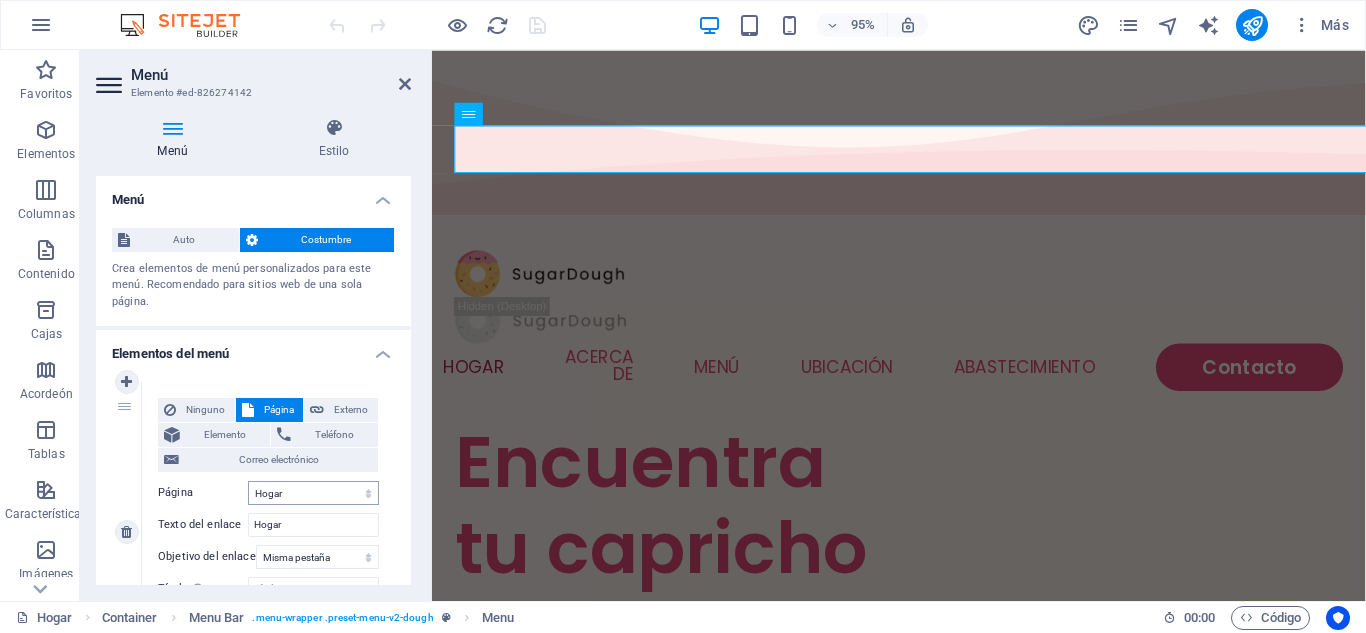 scroll, scrollTop: 100, scrollLeft: 0, axis: vertical 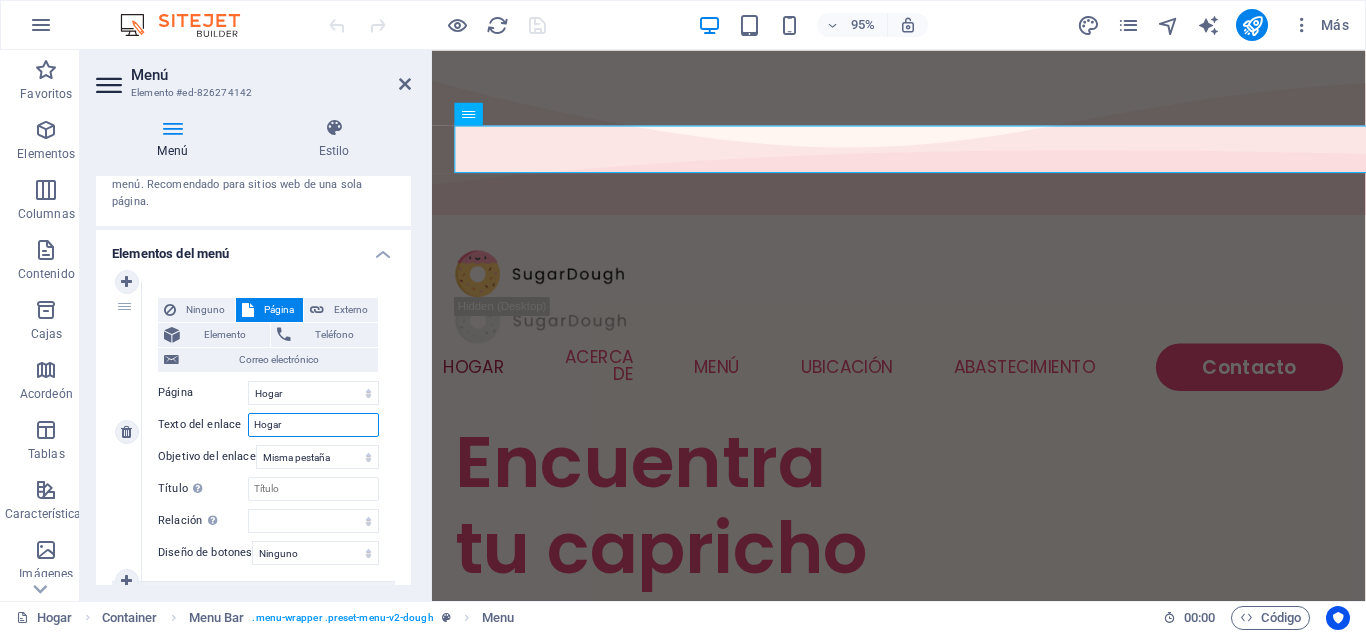 click on "Hogar" at bounding box center [313, 425] 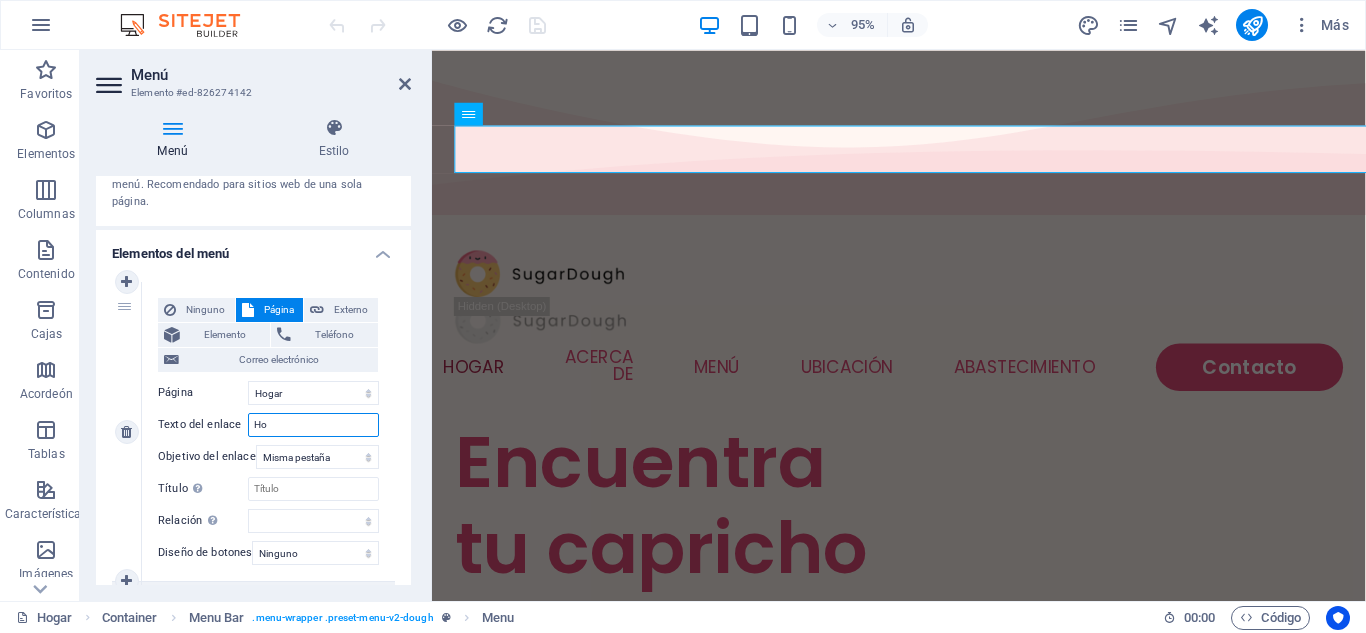 type on "H" 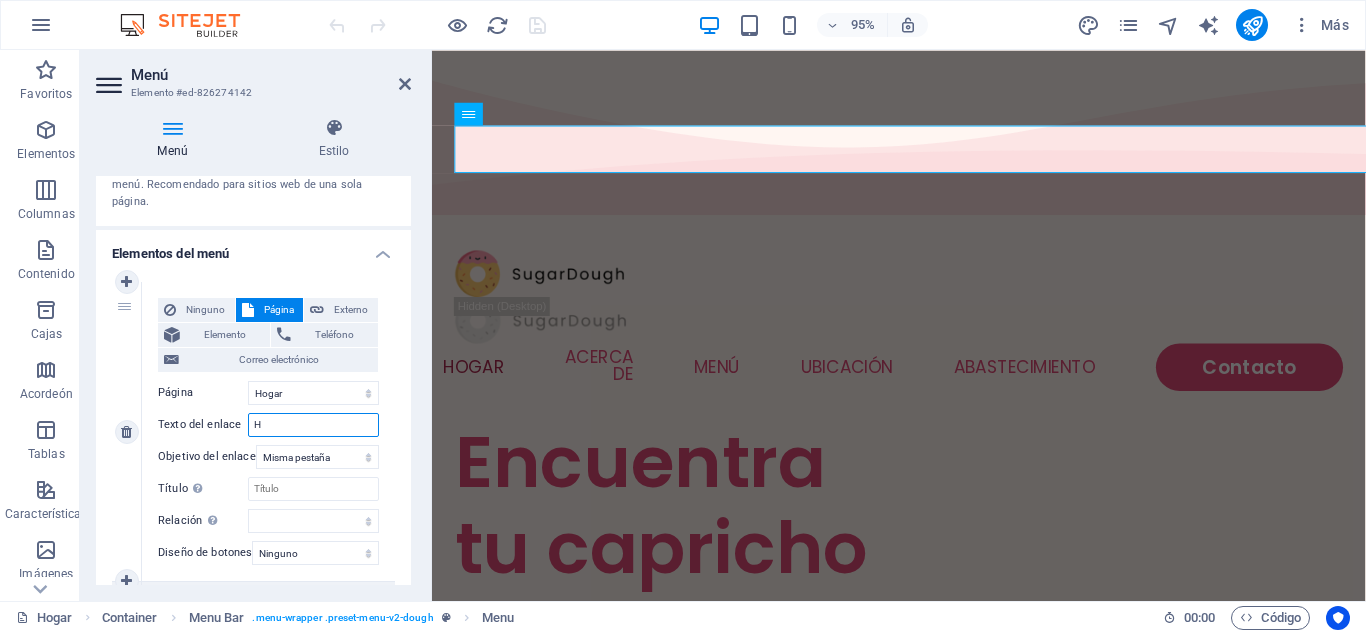type 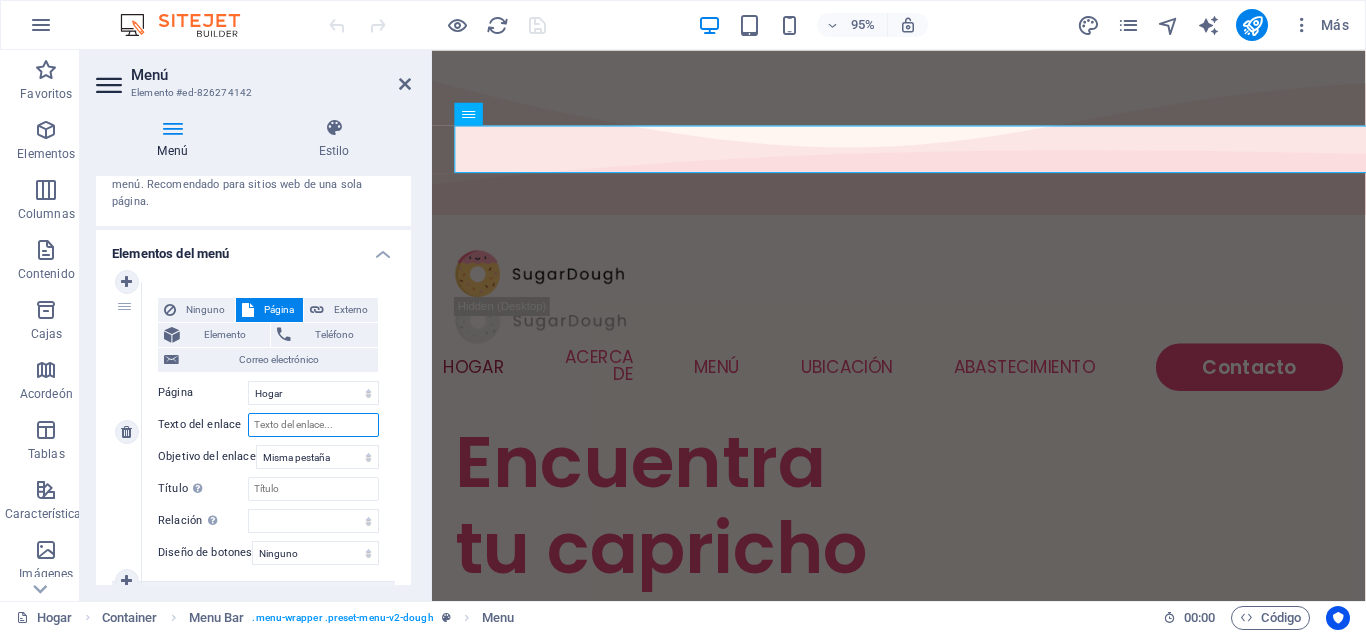 select 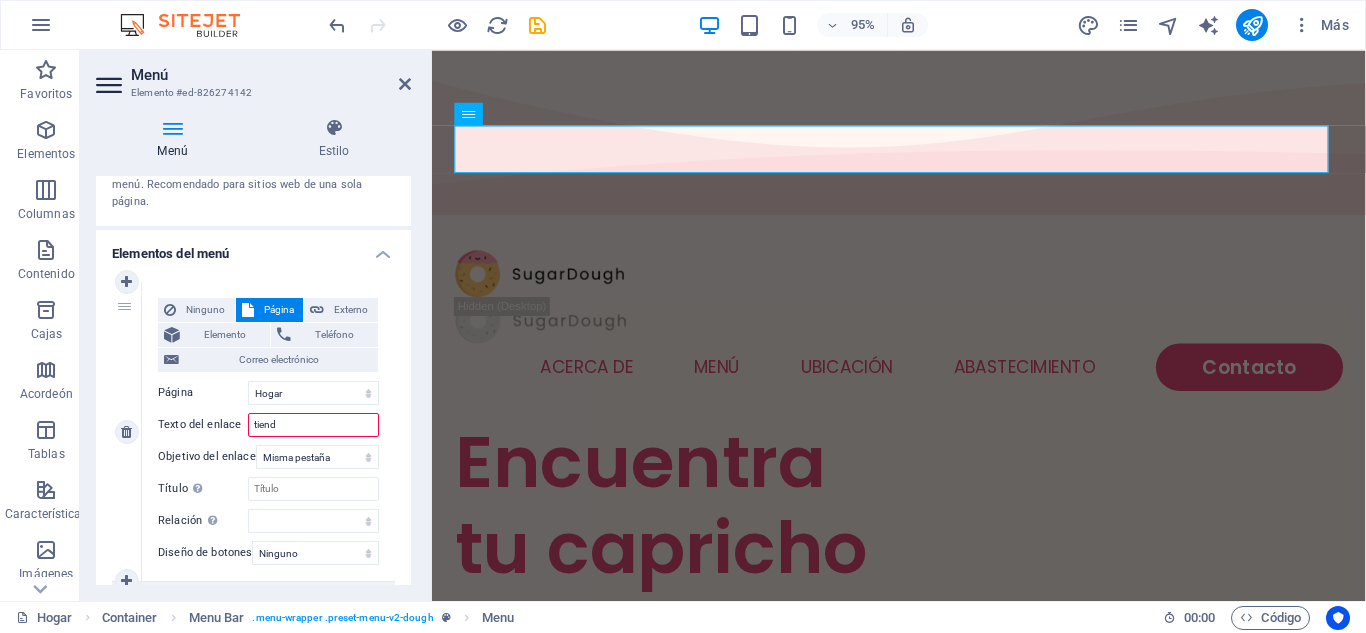 type on "tienda" 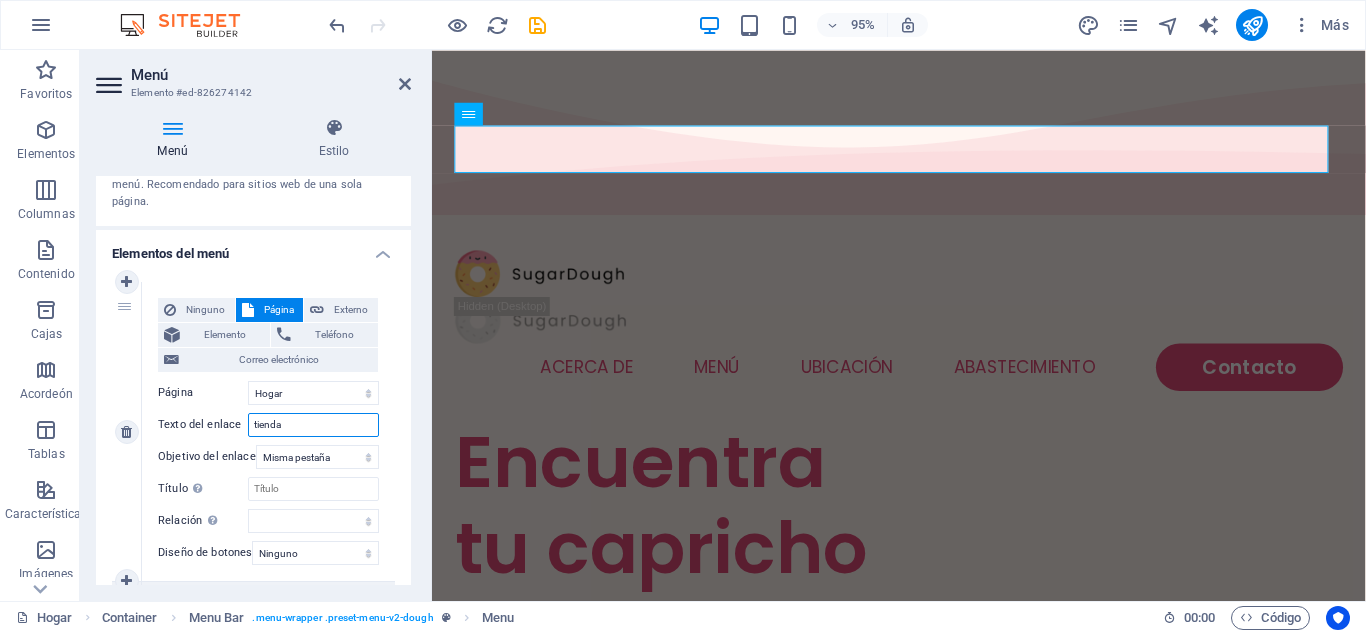 select 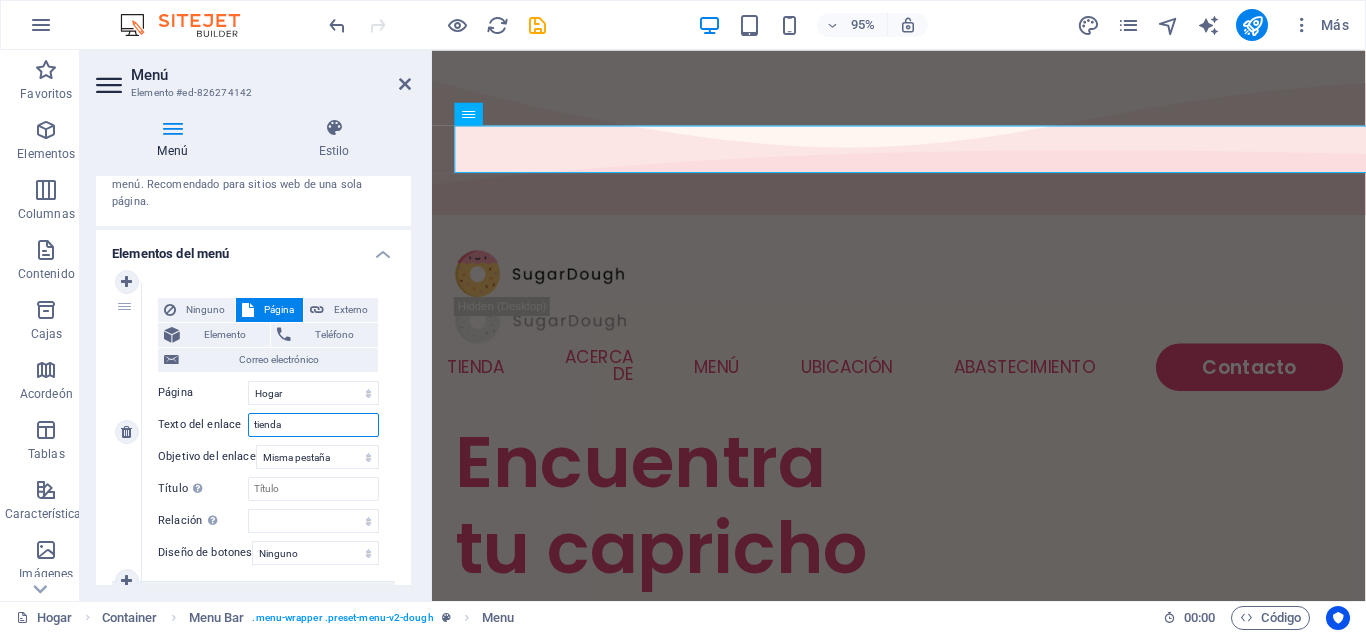 type on "ienda" 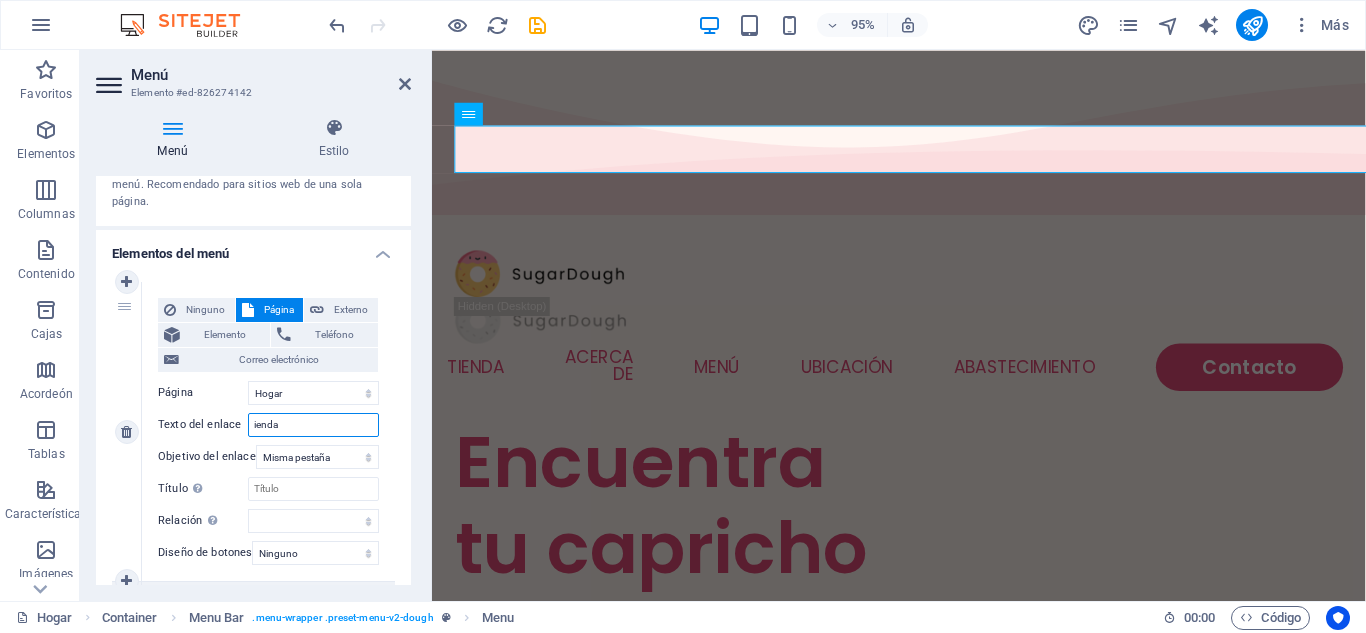 select 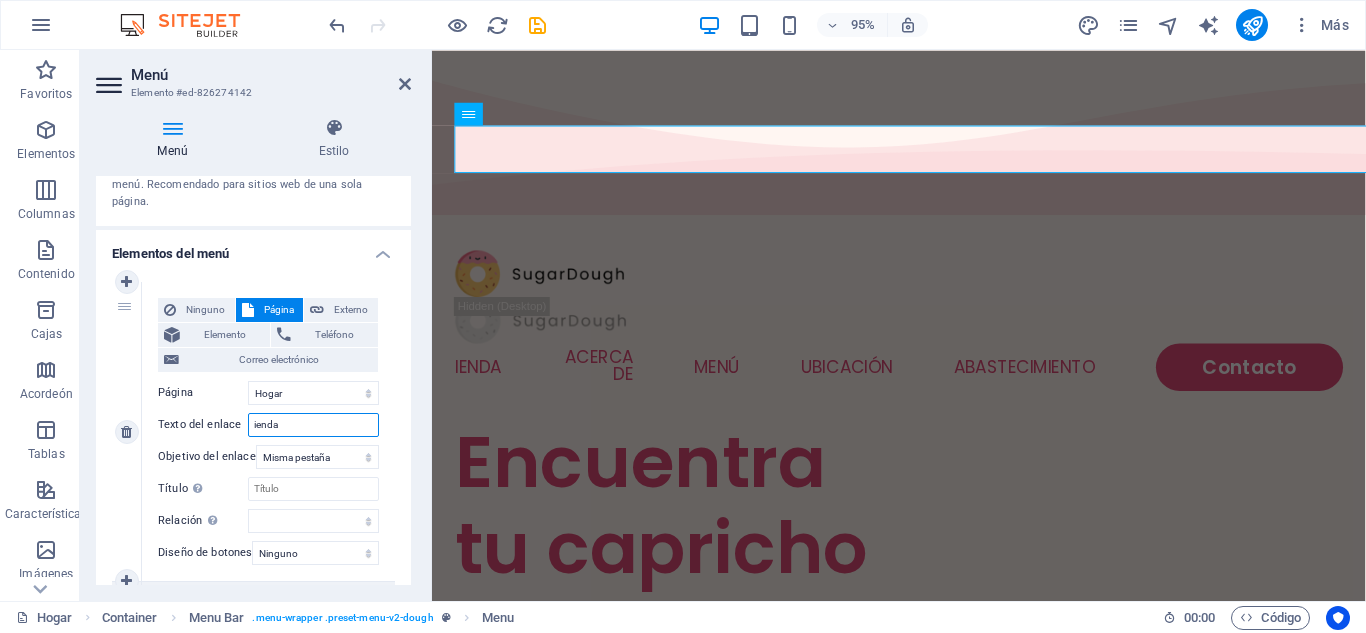 type on "Tienda" 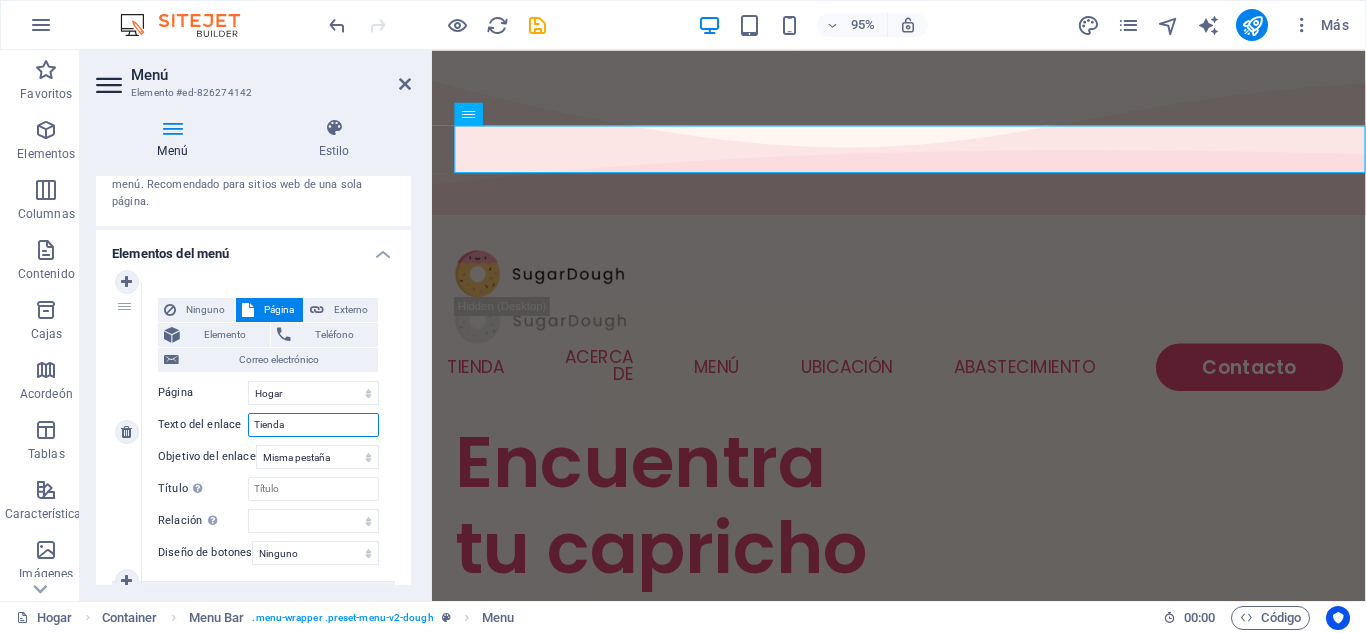 select 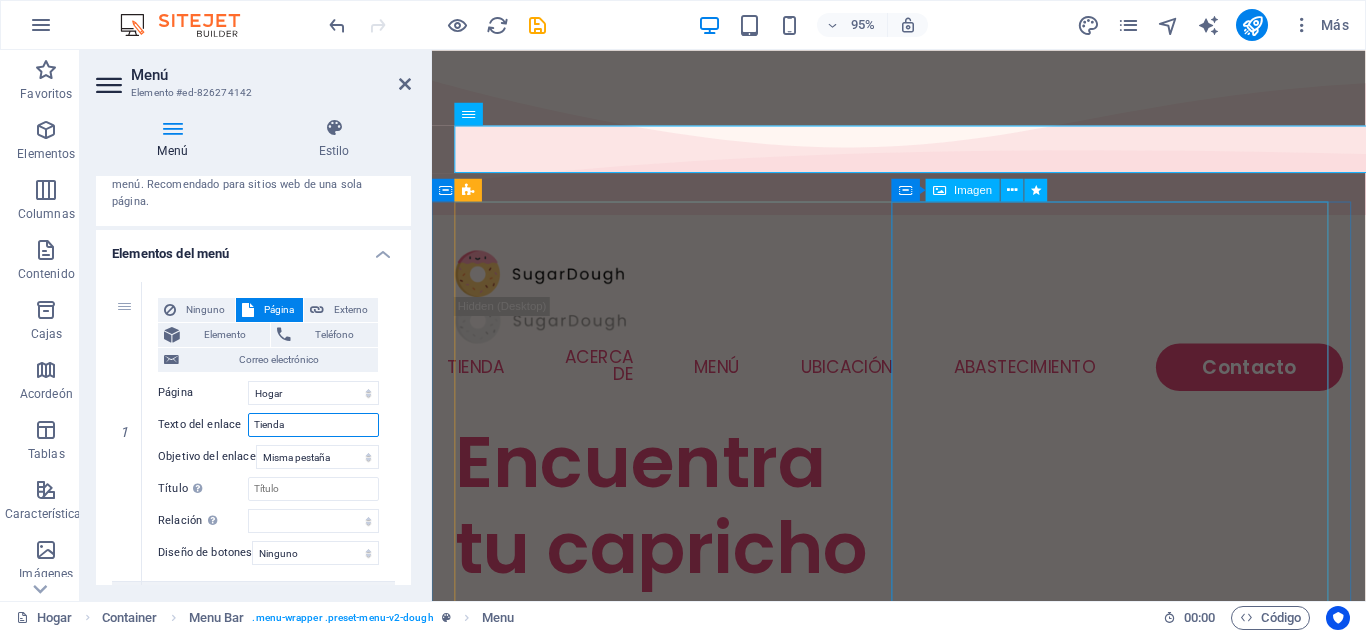 type on "Tienda" 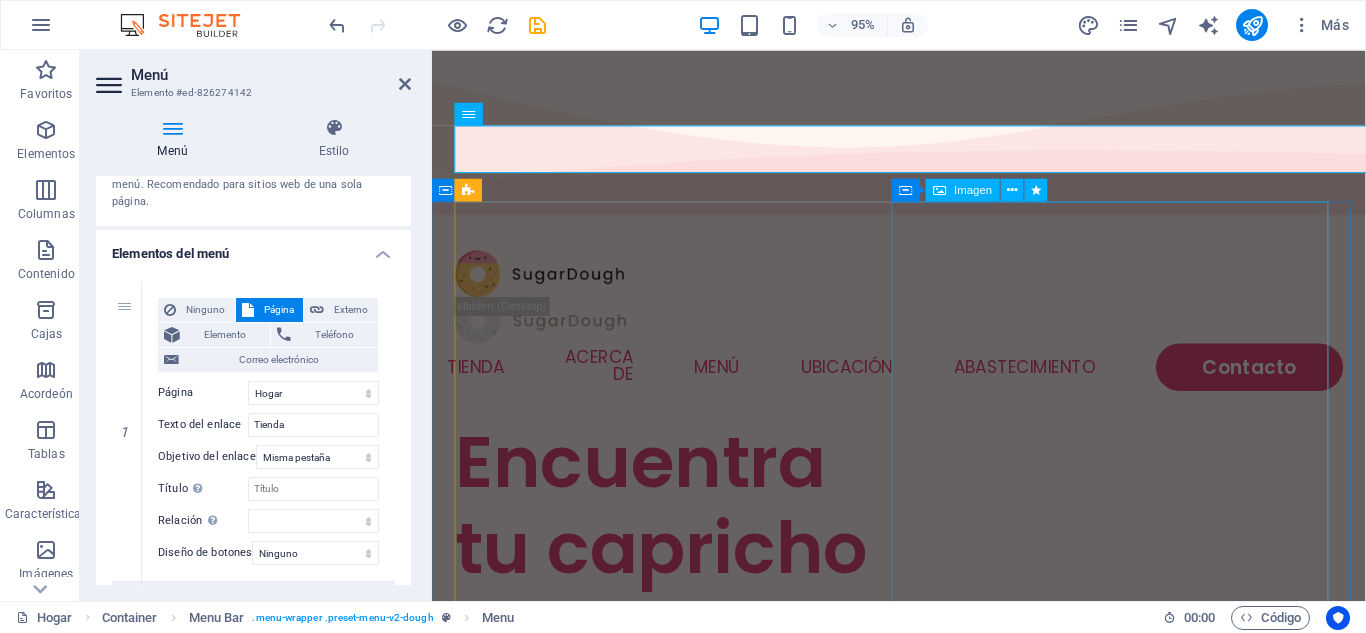 click at bounding box center (690, 1454) 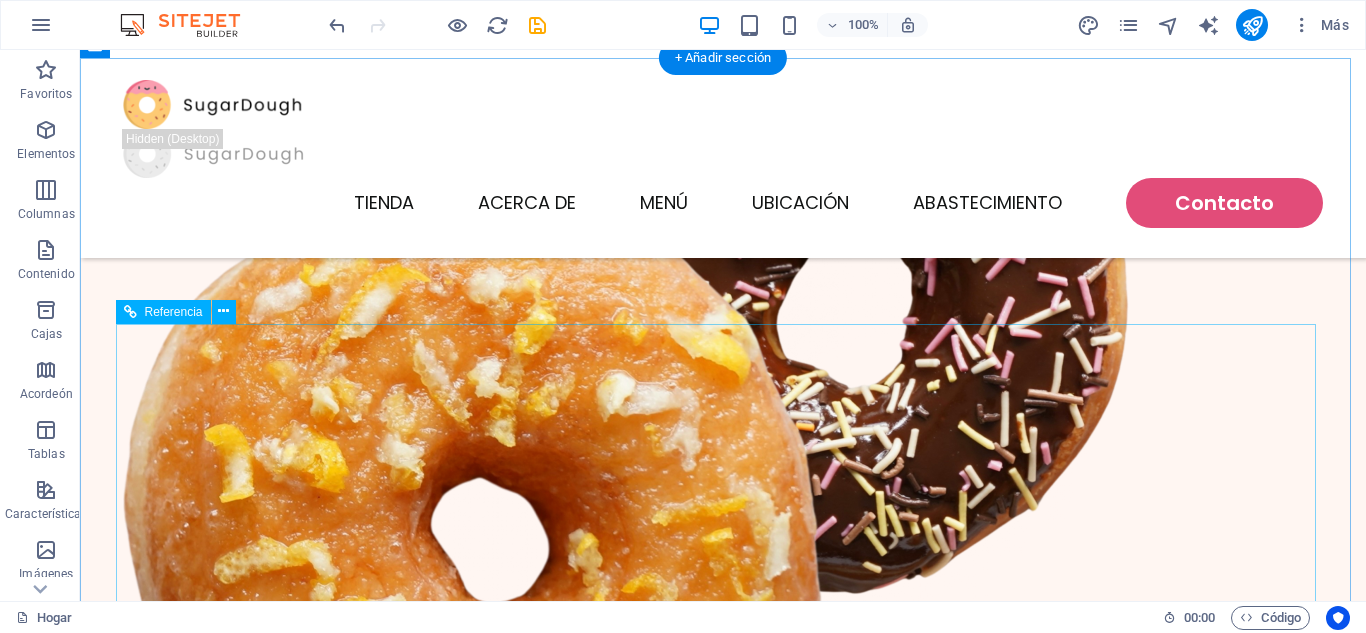 scroll, scrollTop: 1100, scrollLeft: 0, axis: vertical 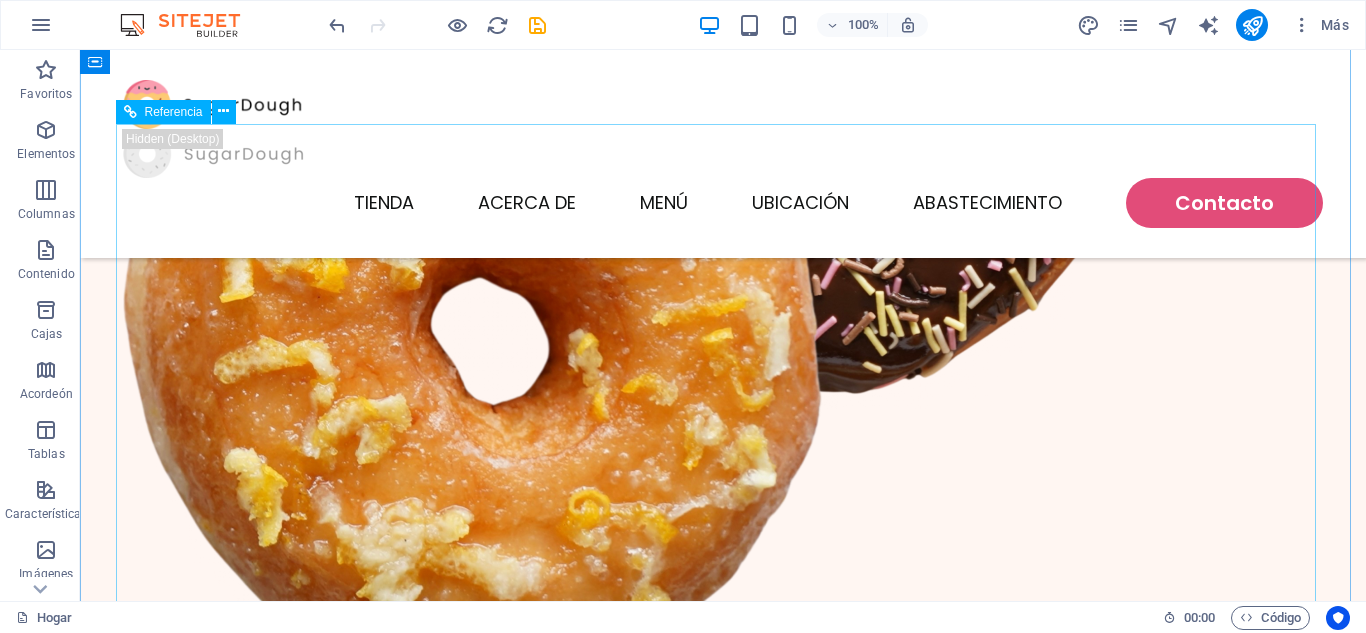click on "Productos destacados Dona azucarada Dona azucarada $3.50 Chispas de chocolate Chispas de chocolate $2.50 Opciones de paquete Paquete clásico Paquete clásico $18.50 Paquete picante Paquete picante $20.50 Mercancía de SugarDough Taza de dona Taza de dona $22.50 Mi cuenta Seguimiento de pedidos Bolsa de la compra Mostrar precios en: USD" at bounding box center (723, 2234) 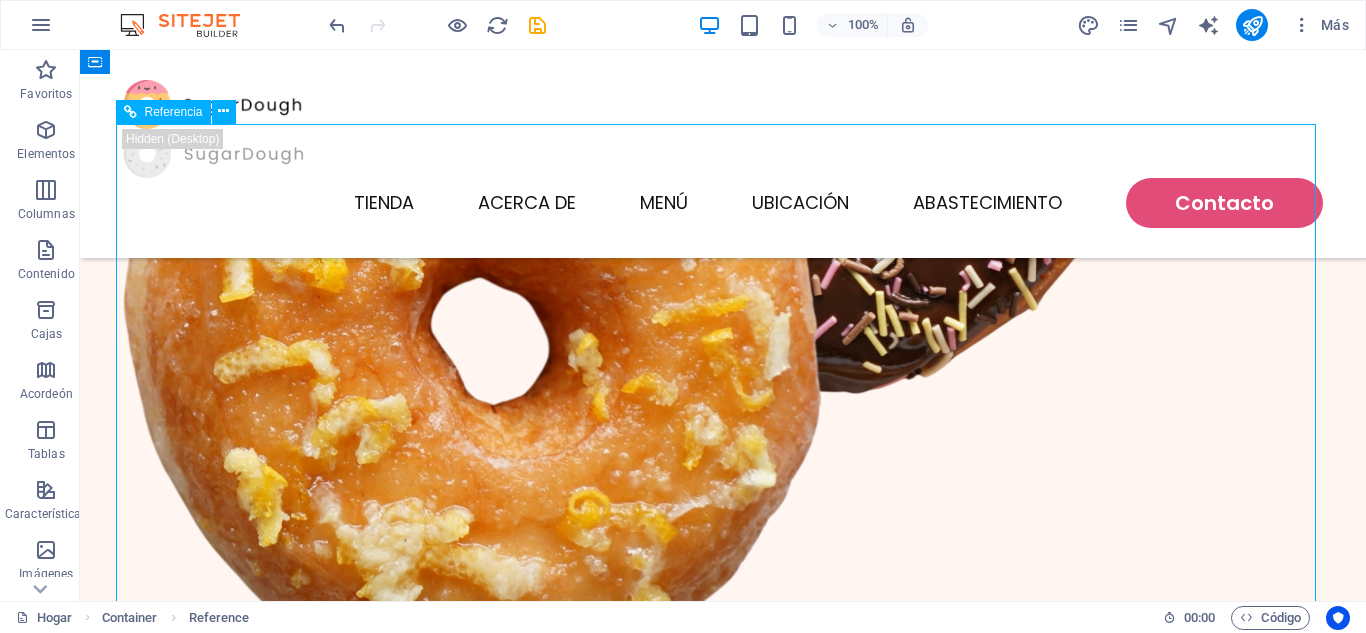 scroll, scrollTop: 1000, scrollLeft: 0, axis: vertical 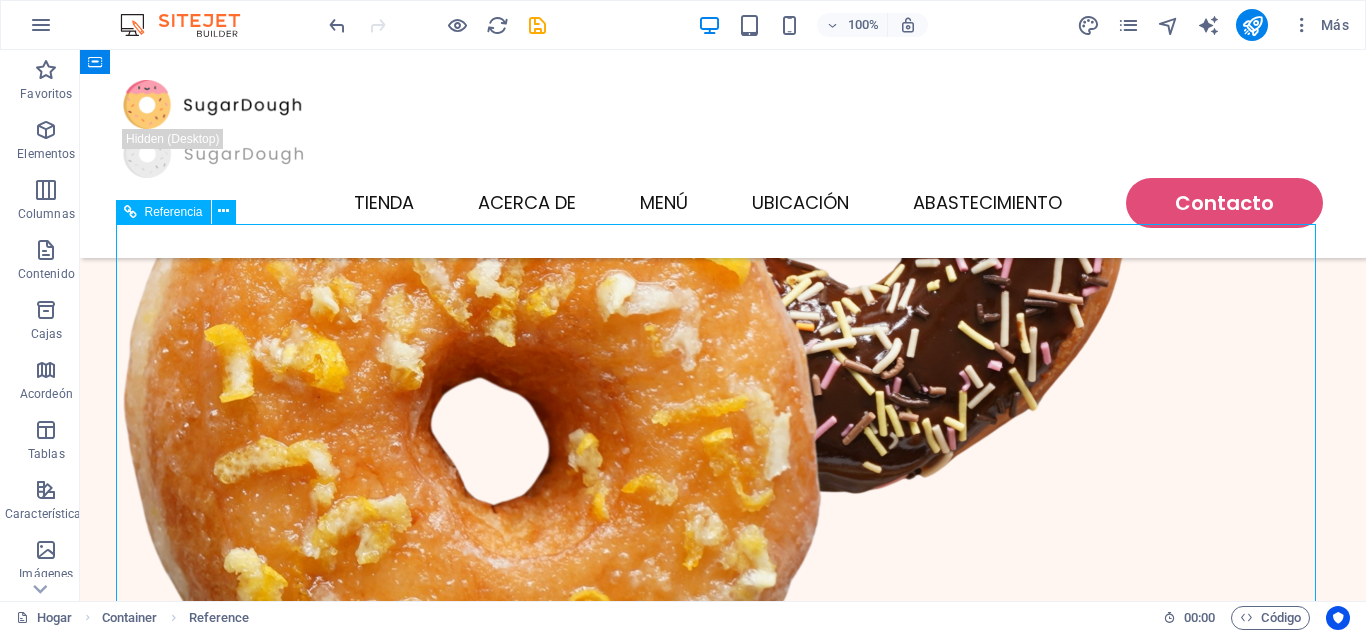 click on "Productos destacados Dona azucarada Dona azucarada $3.50 Chispas de chocolate Chispas de chocolate $2.50 Opciones de paquete Paquete clásico Paquete clásico $18.50 Paquete picante Paquete picante $20.50 Mercancía de SugarDough Taza de dona Taza de dona $22.50 Mi cuenta Seguimiento de pedidos Bolsa de la compra Mostrar precios en: USD" at bounding box center (723, 2334) 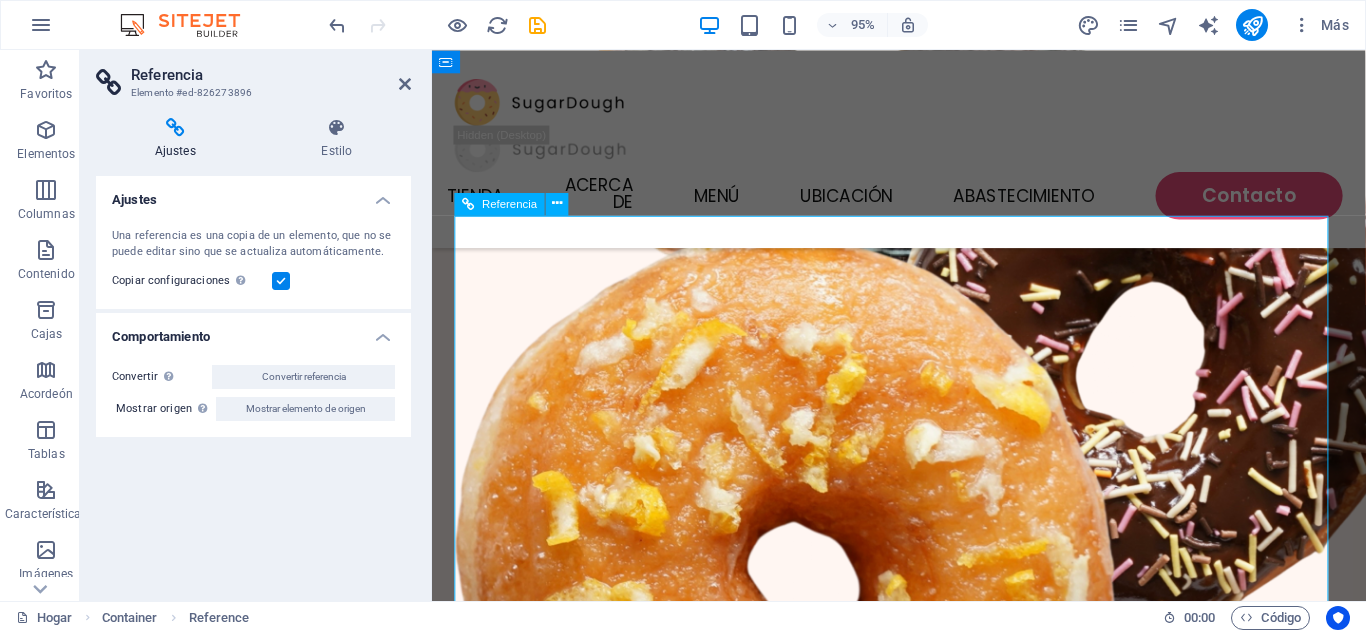 click on "Productos destacados Dona azucarada Dona azucarada $3.50 Chispas de chocolate Chispas de chocolate $2.50 Opciones de paquete Paquete clásico Paquete clásico $18.50 Paquete picante Paquete picante $20.50 Mercancía de SugarDough Taza de dona Taza de dona $22.50 Mi cuenta Seguimiento de pedidos Bolsa de la compra Mostrar precios en: USD" at bounding box center [923, 2538] 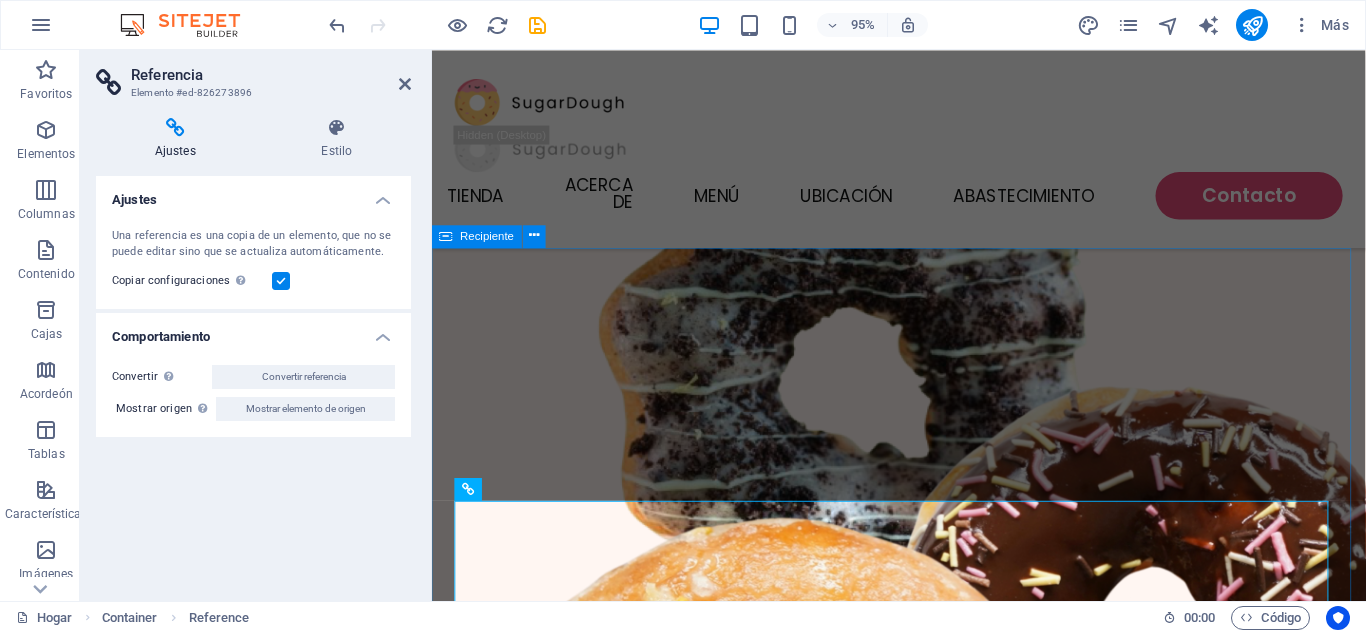 scroll, scrollTop: 340, scrollLeft: 0, axis: vertical 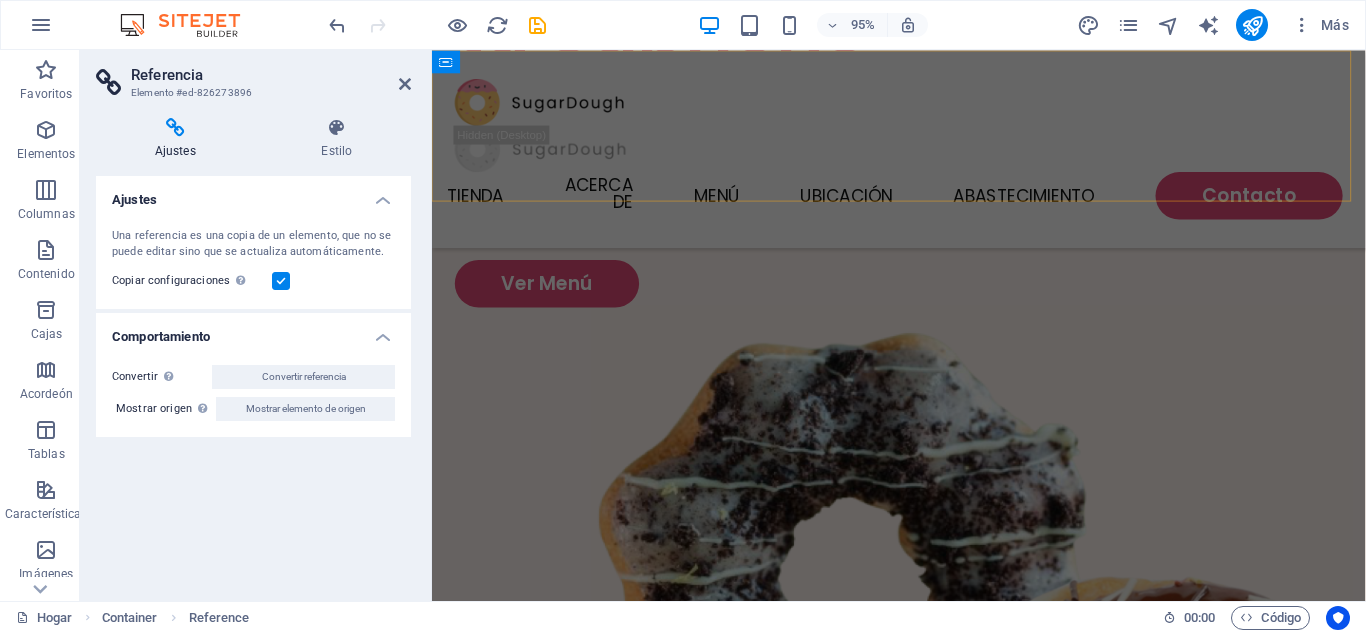click on "Tienda Acerca de Menú Ubicación Abastecimiento Contacto" at bounding box center (923, 154) 